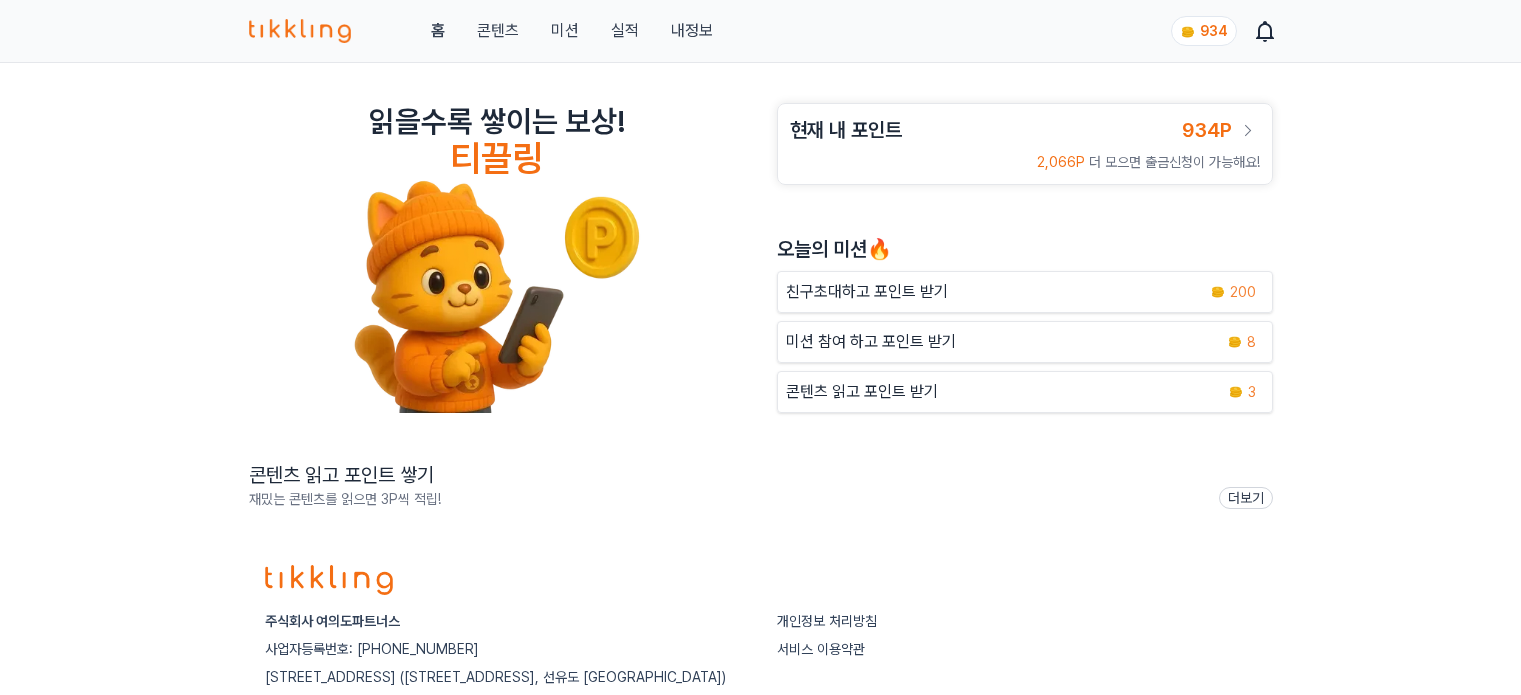 scroll, scrollTop: 0, scrollLeft: 0, axis: both 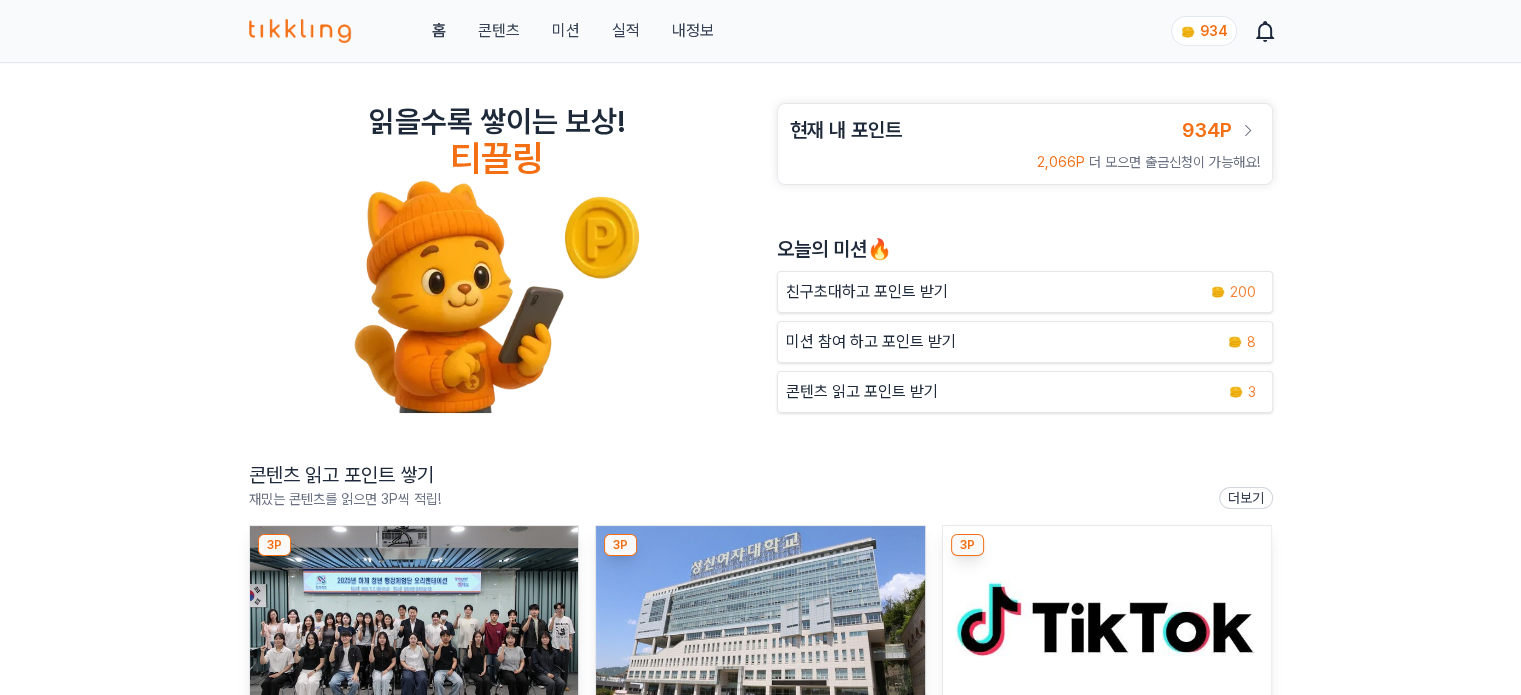click on "미션 참여 하고 포인트 받기" at bounding box center [871, 342] 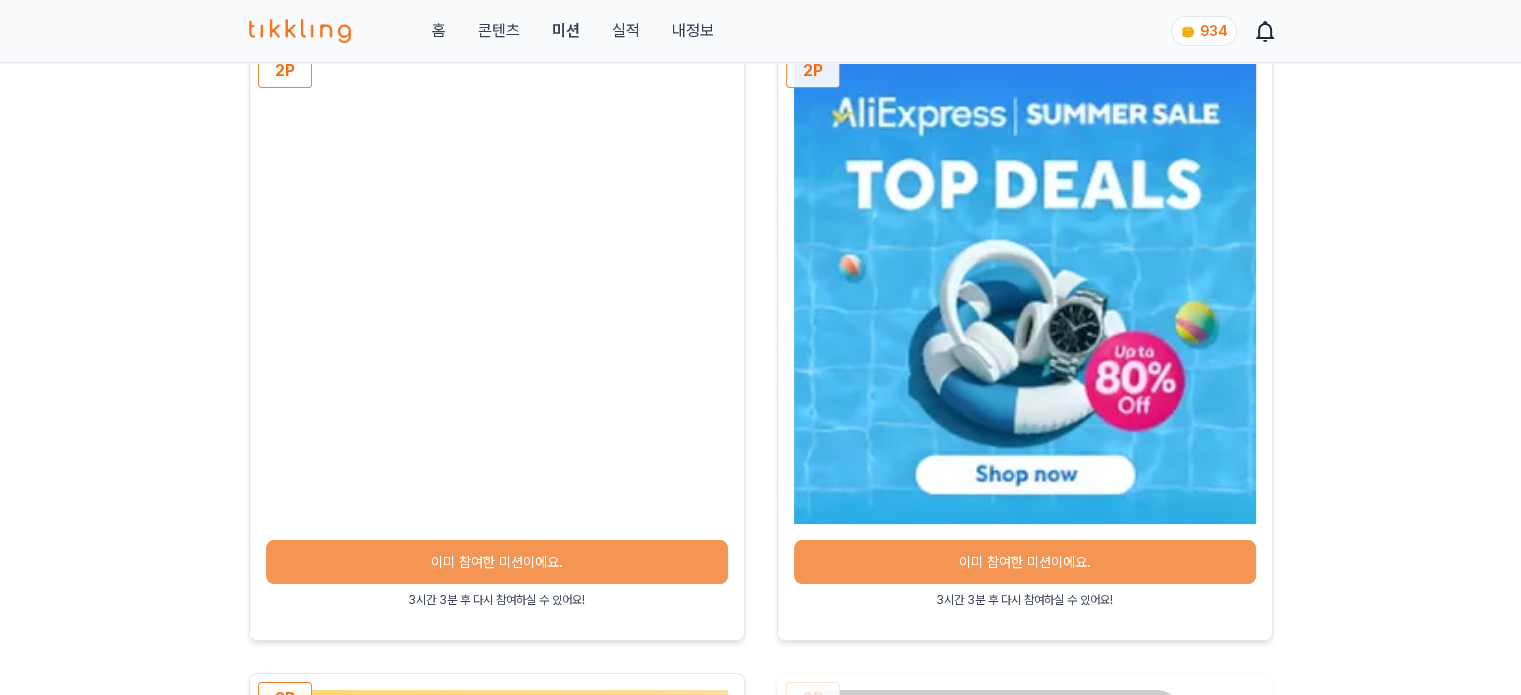 scroll, scrollTop: 0, scrollLeft: 0, axis: both 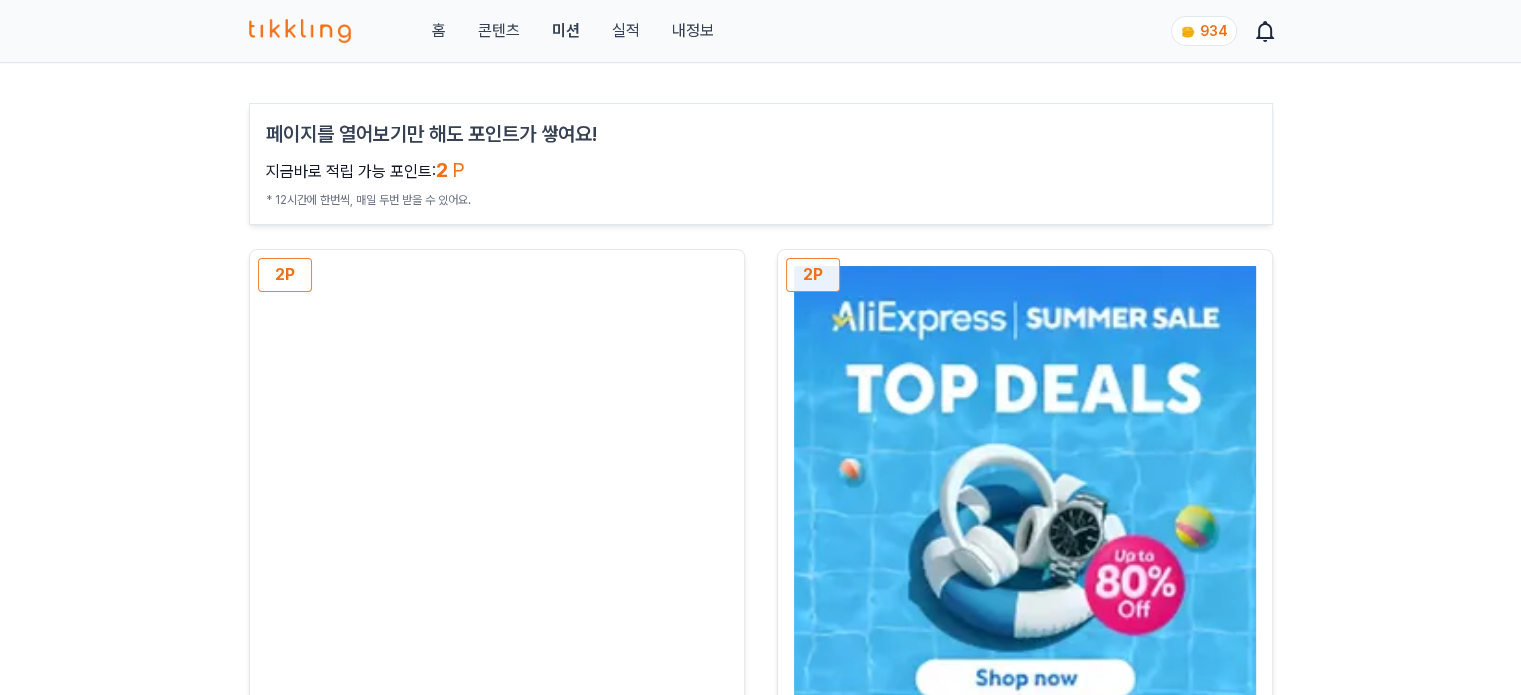 click on "콘텐츠" at bounding box center (498, 31) 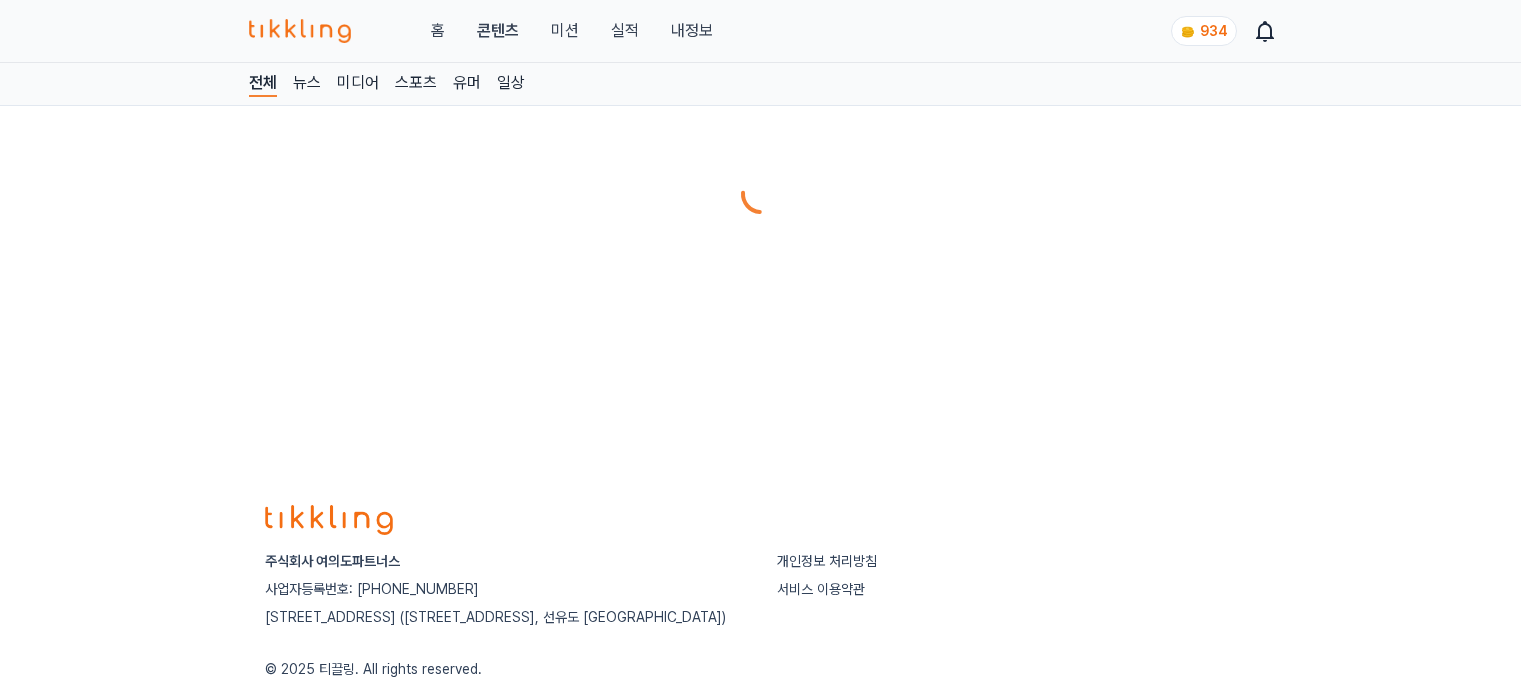 scroll, scrollTop: 0, scrollLeft: 0, axis: both 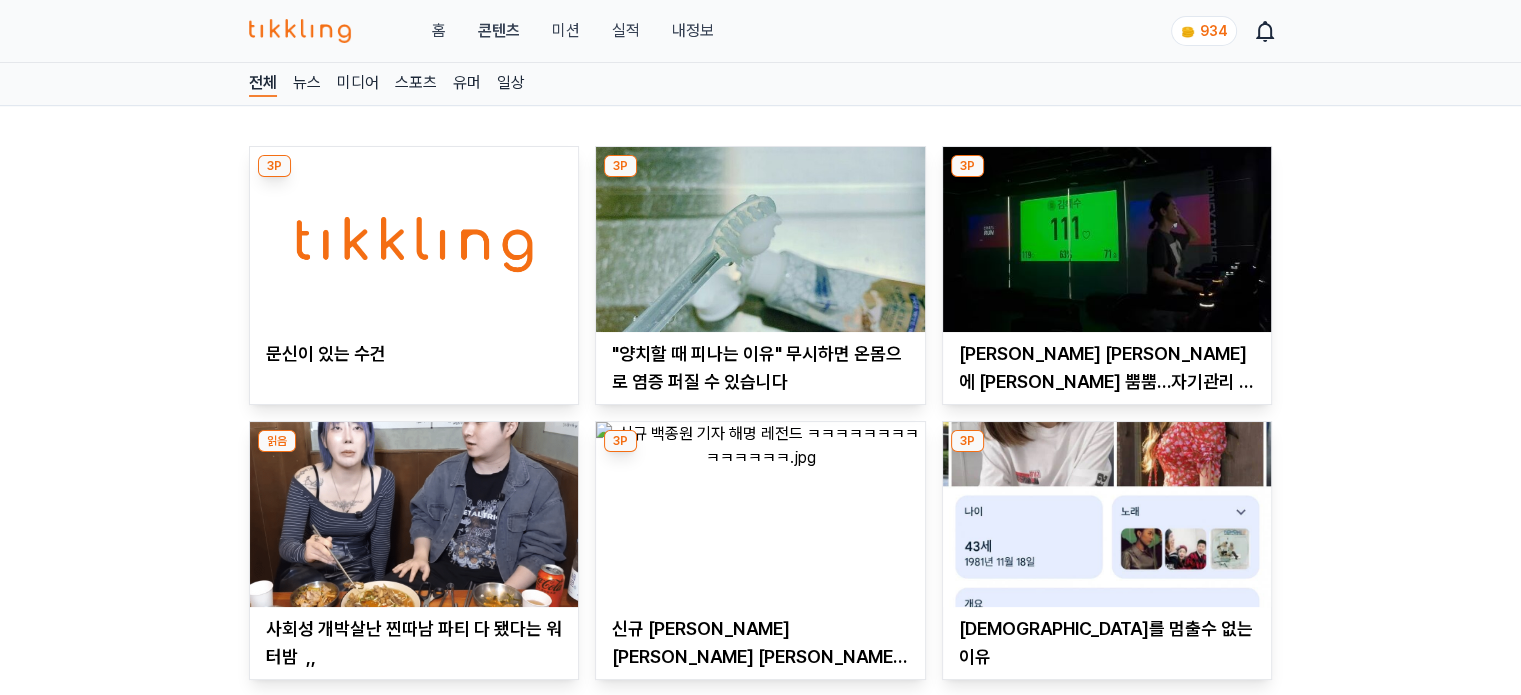 click at bounding box center [414, 239] 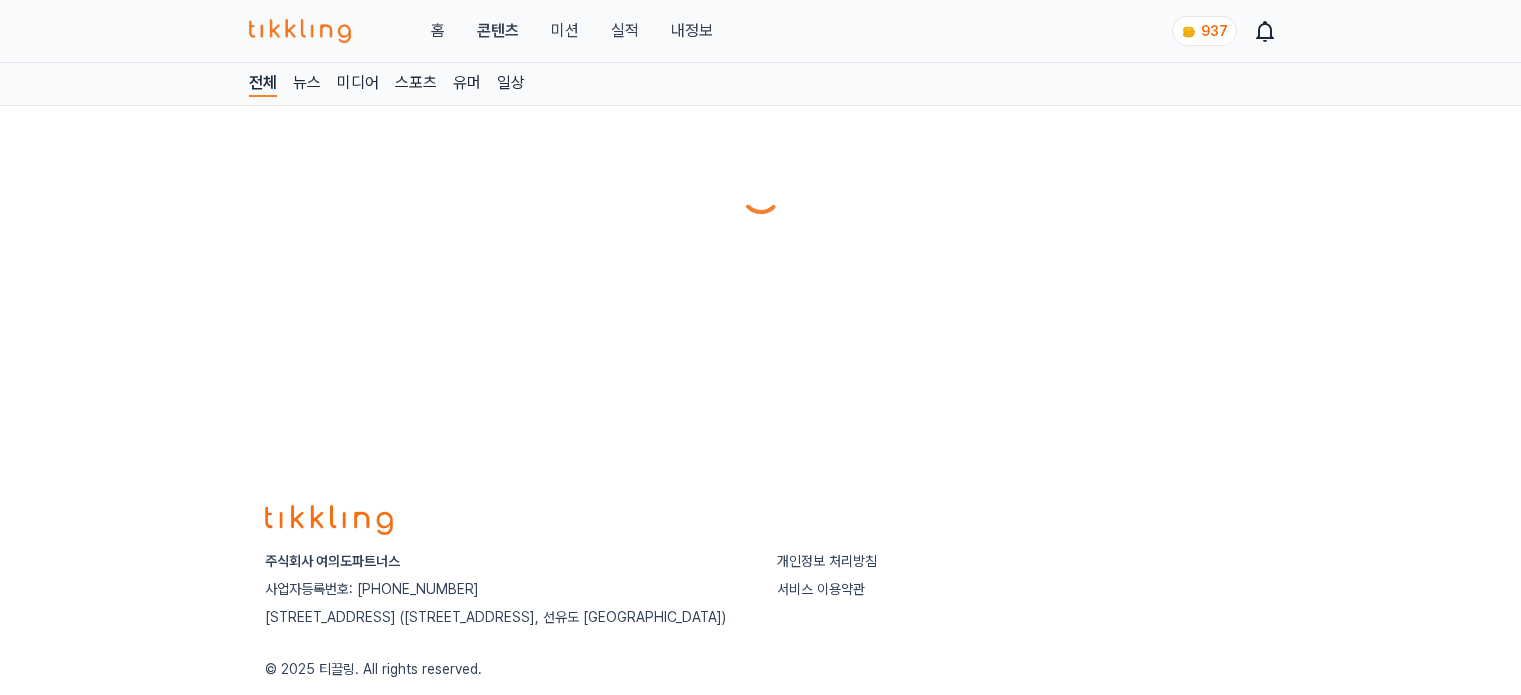 scroll, scrollTop: 0, scrollLeft: 0, axis: both 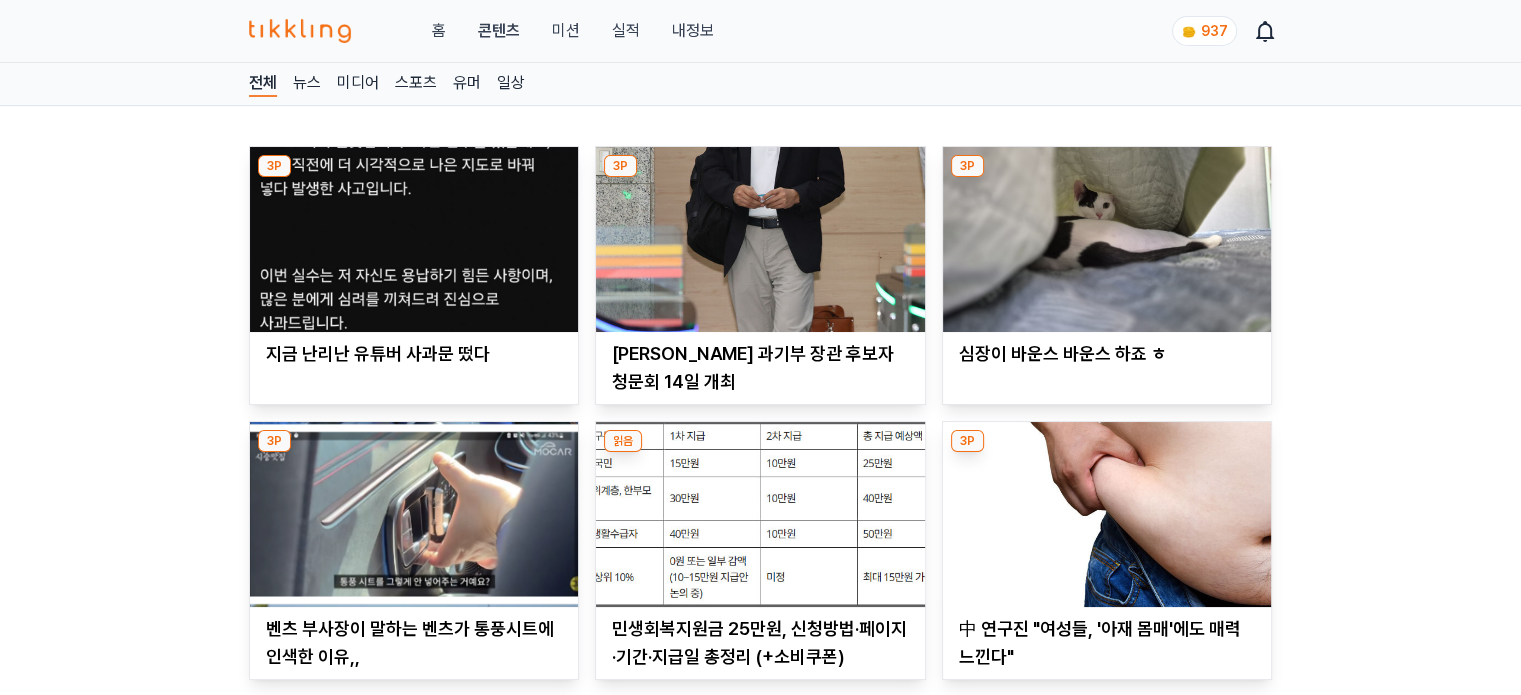 click at bounding box center (414, 239) 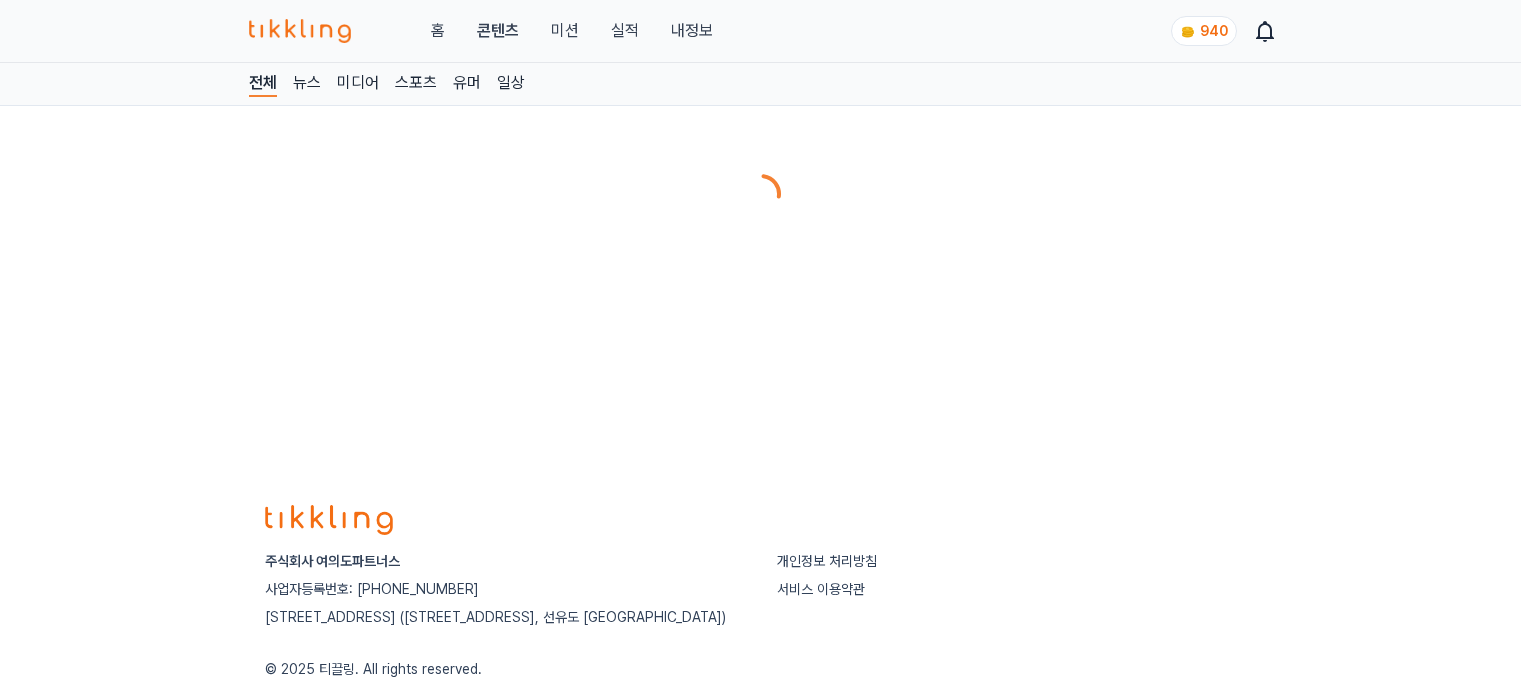 scroll, scrollTop: 0, scrollLeft: 0, axis: both 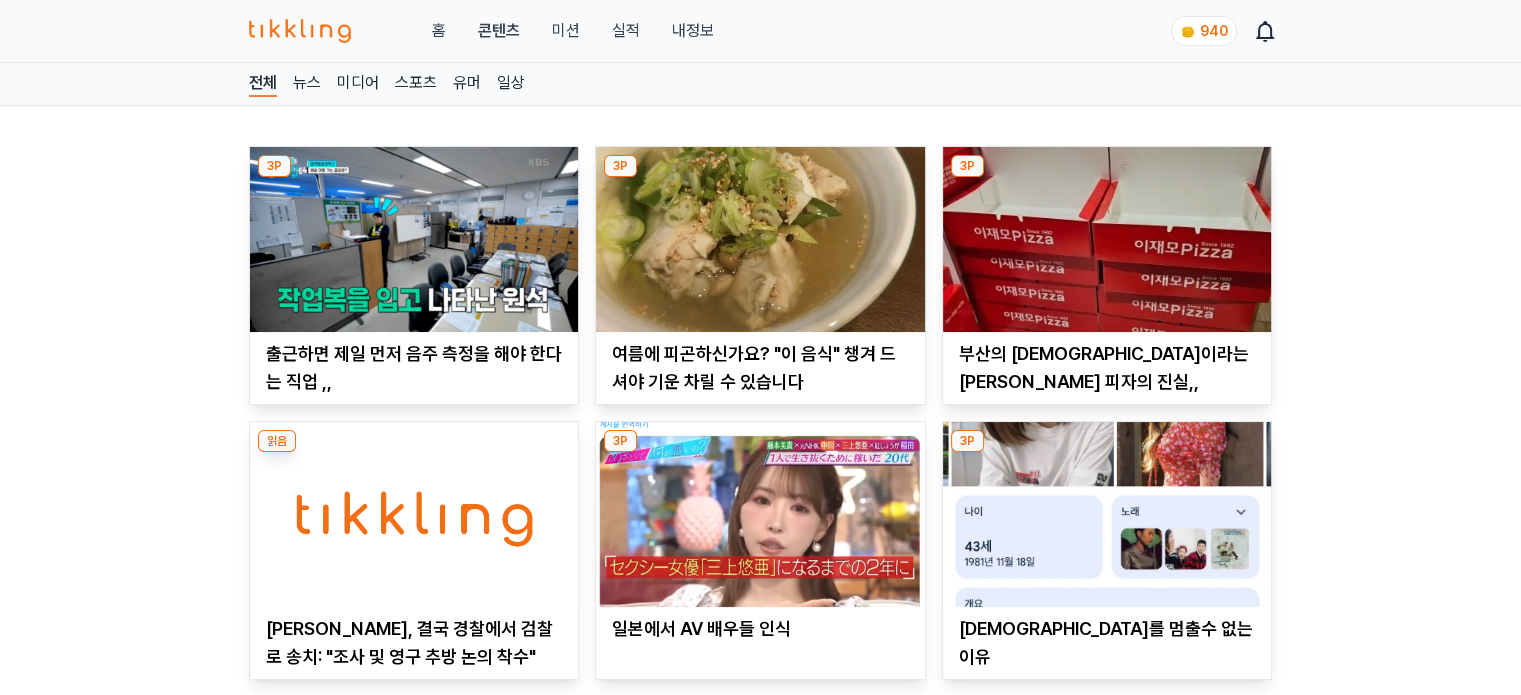 click at bounding box center [414, 239] 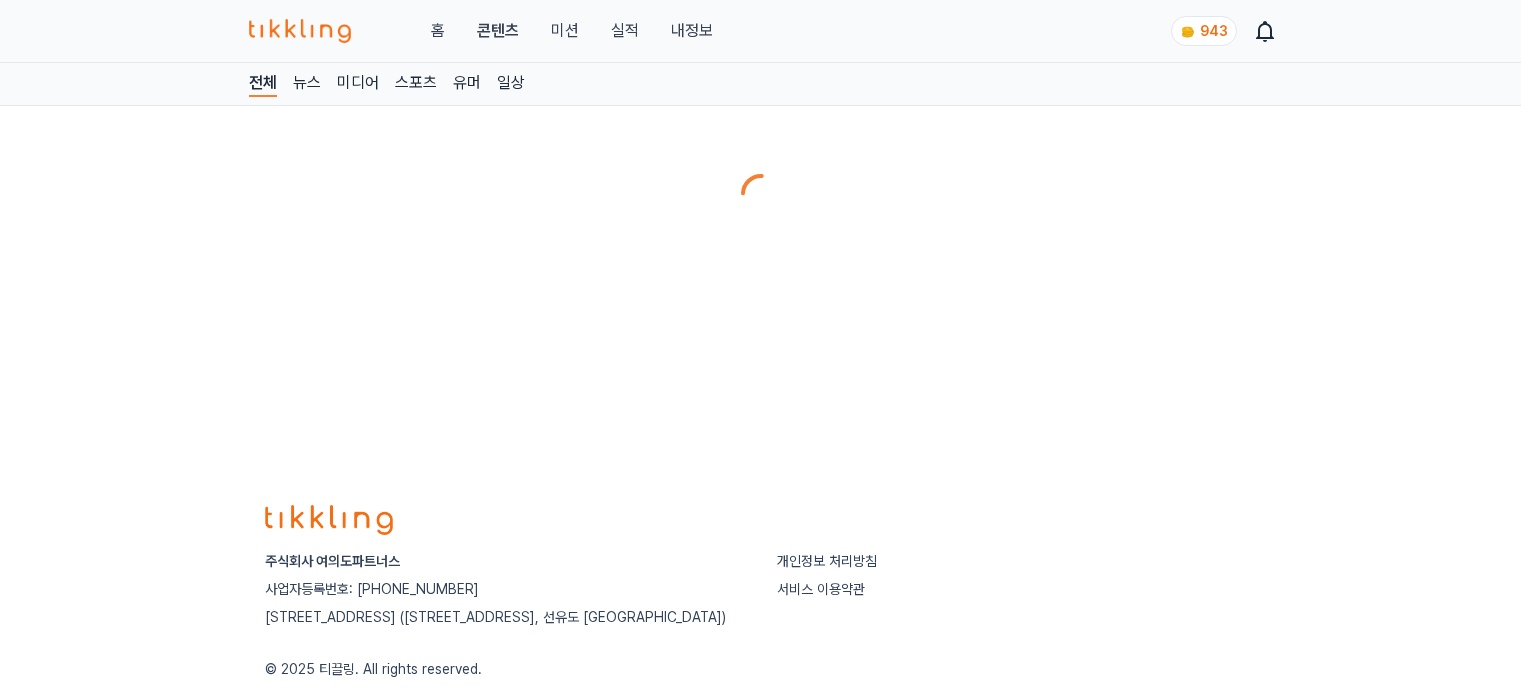 scroll, scrollTop: 0, scrollLeft: 0, axis: both 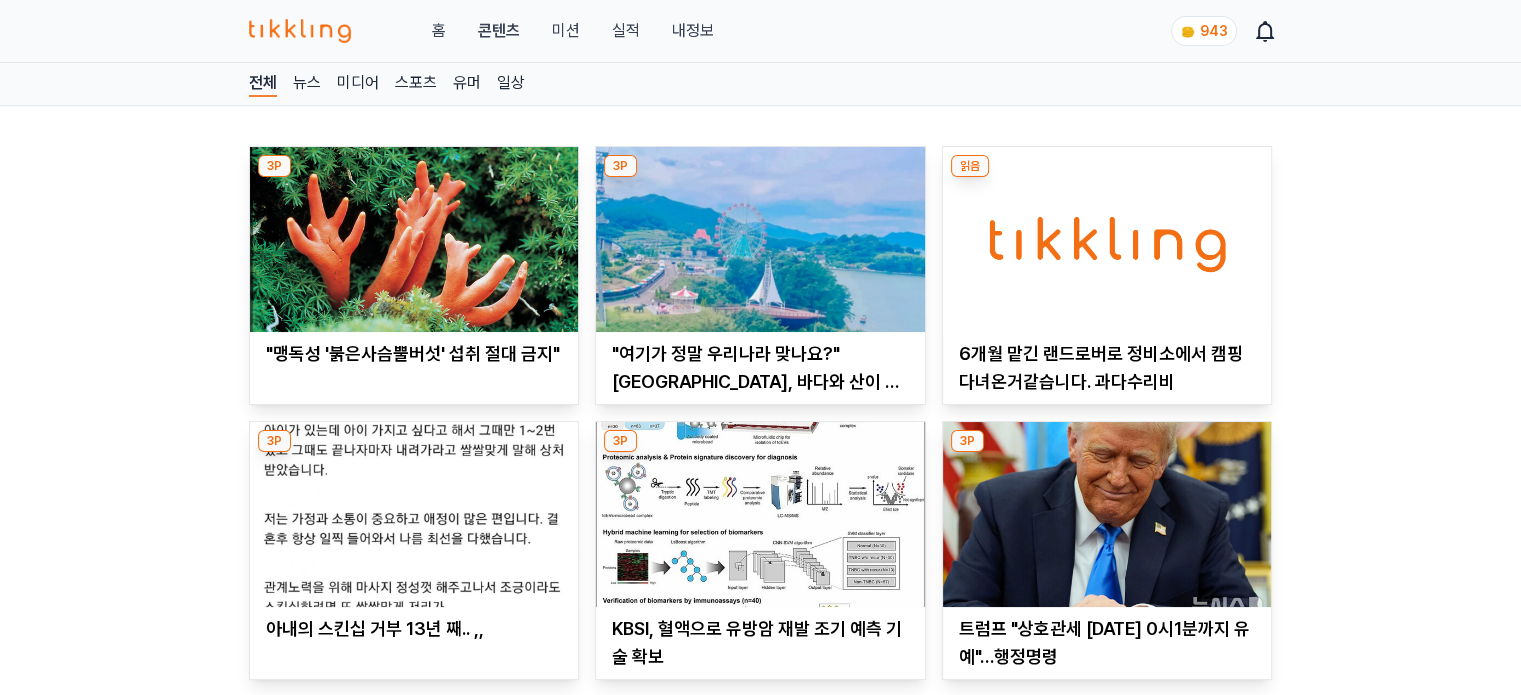 click at bounding box center (414, 239) 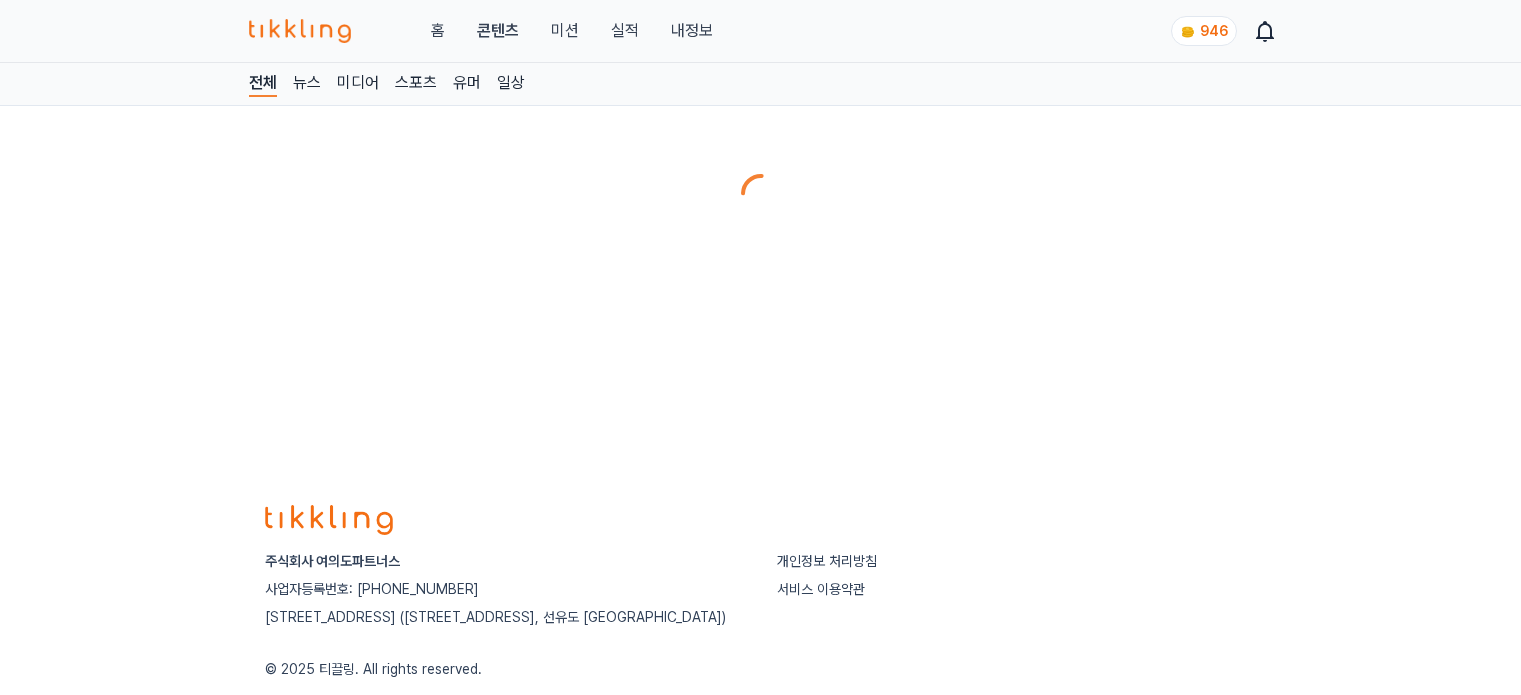 scroll, scrollTop: 0, scrollLeft: 0, axis: both 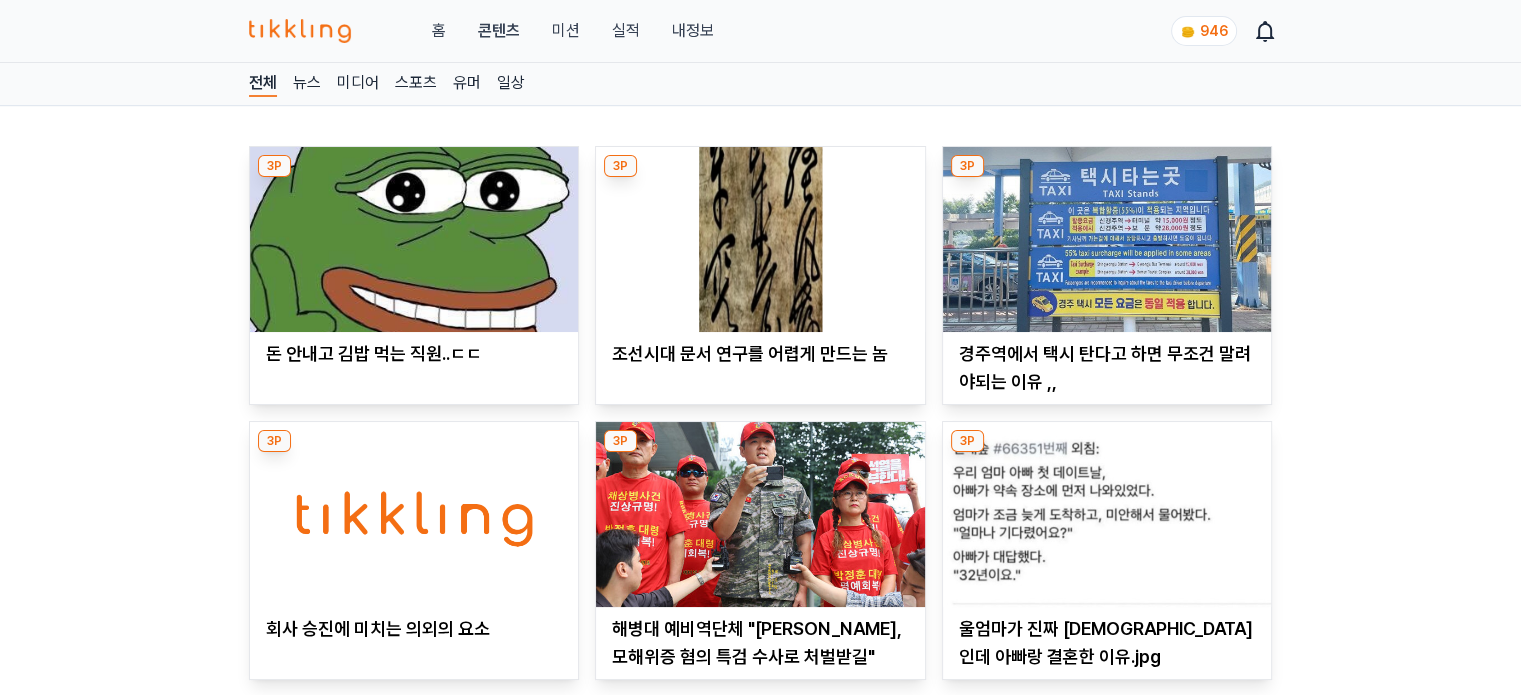 click at bounding box center [760, 239] 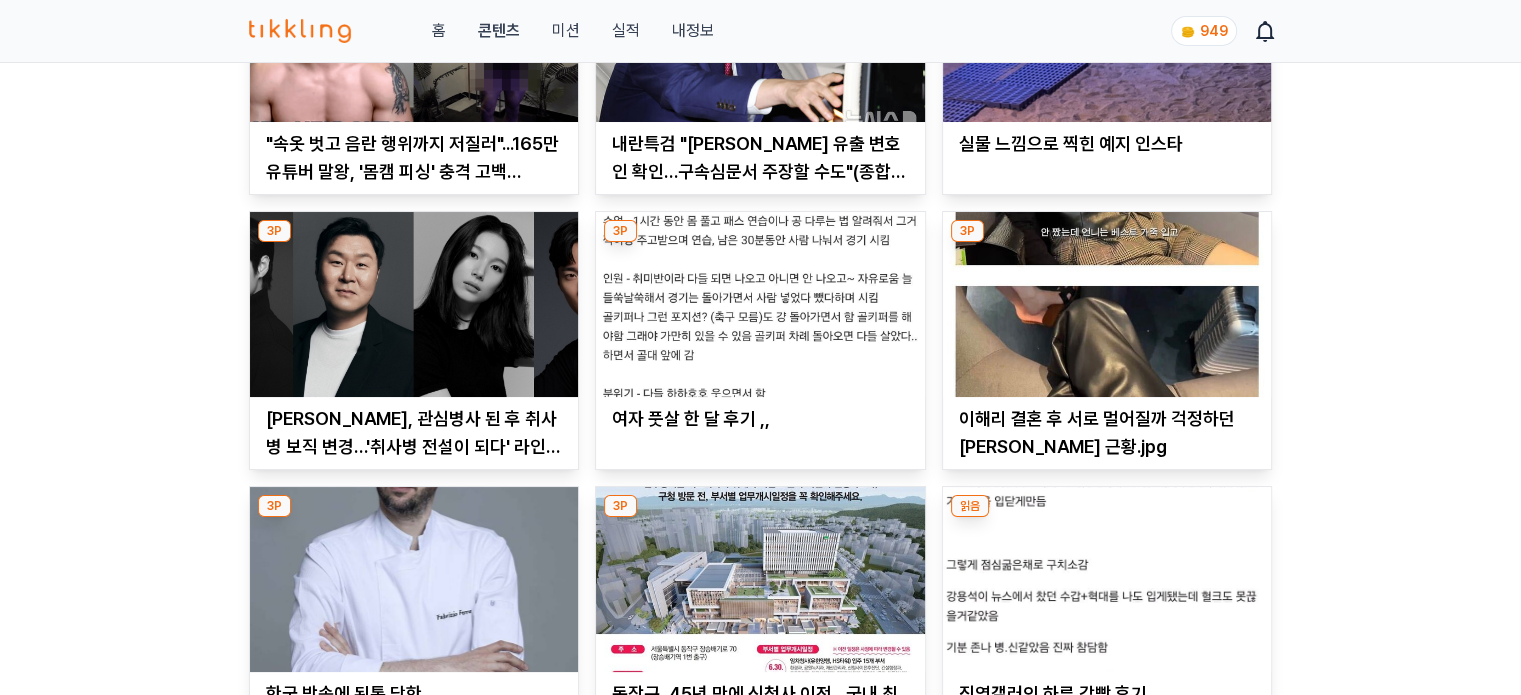 scroll, scrollTop: 7098, scrollLeft: 0, axis: vertical 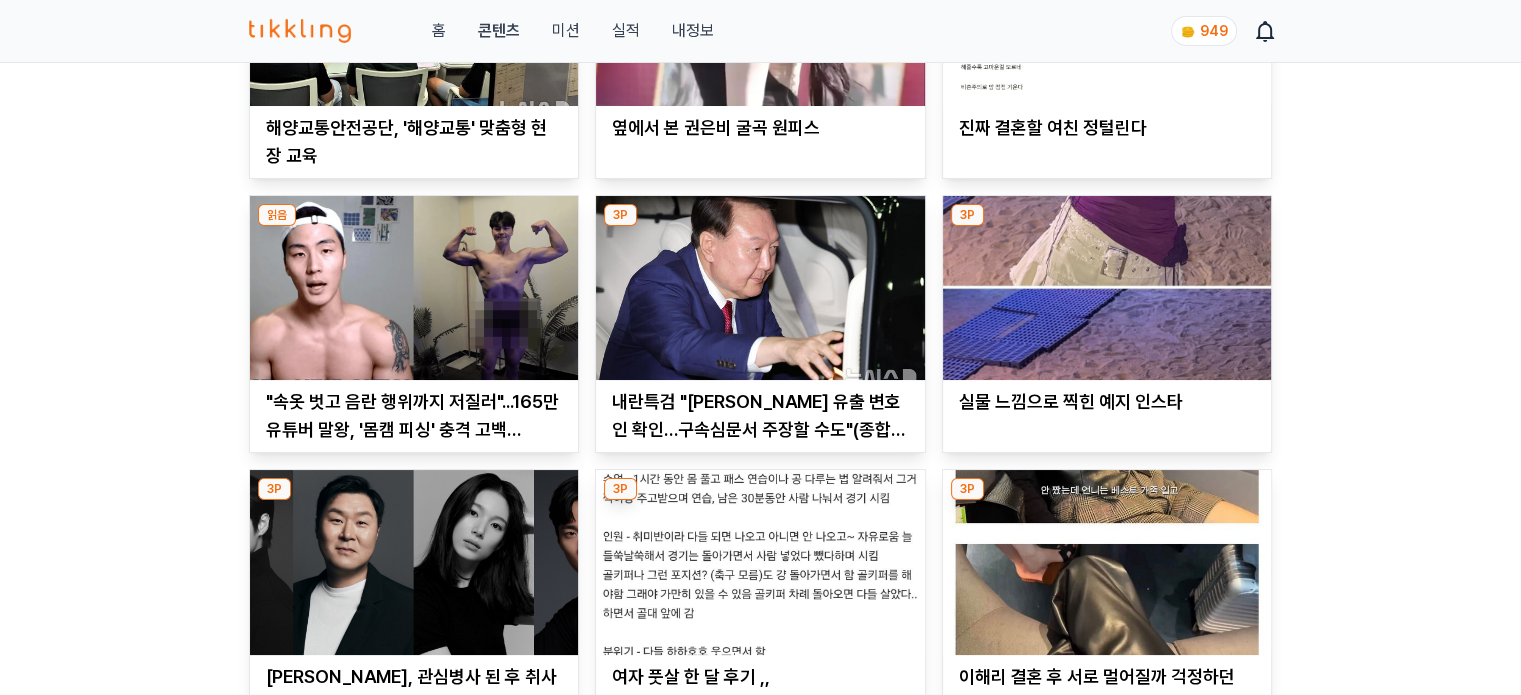 click at bounding box center [760, 288] 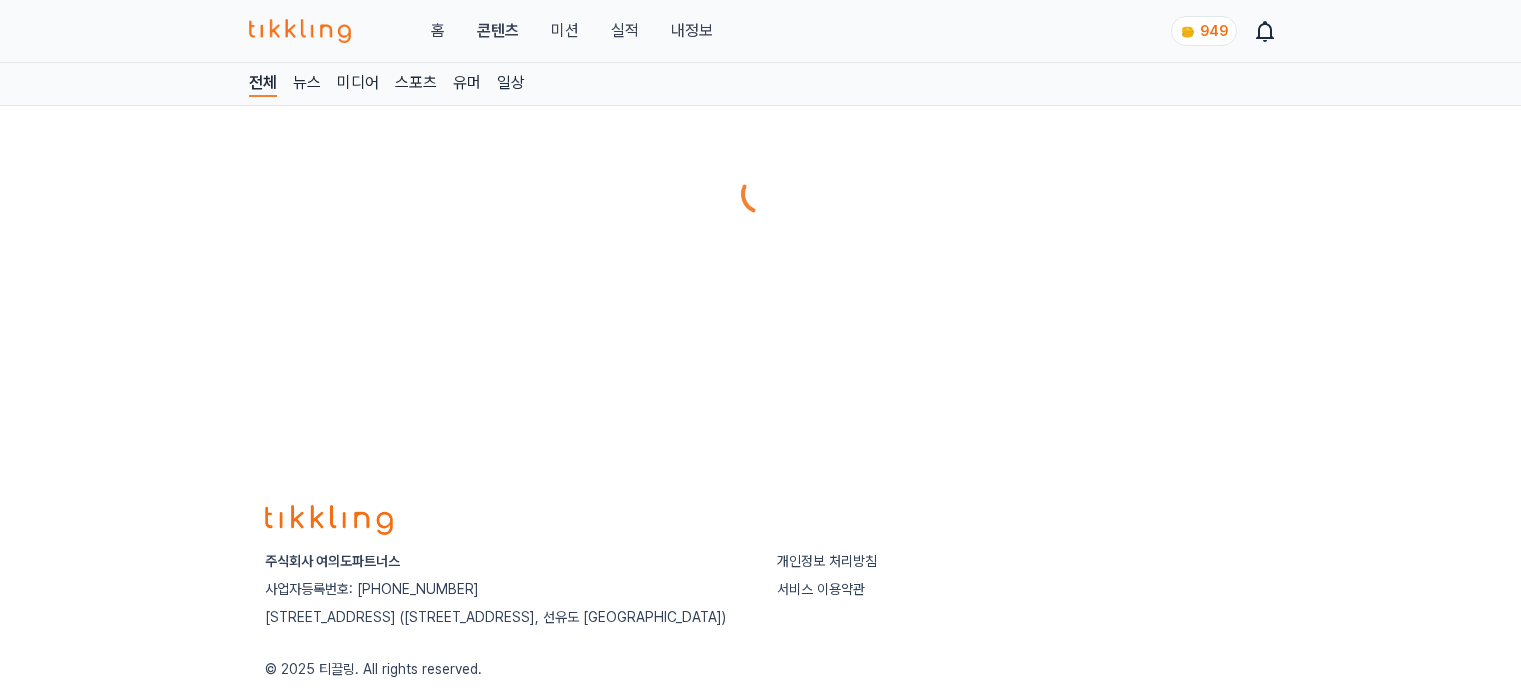 scroll, scrollTop: 0, scrollLeft: 0, axis: both 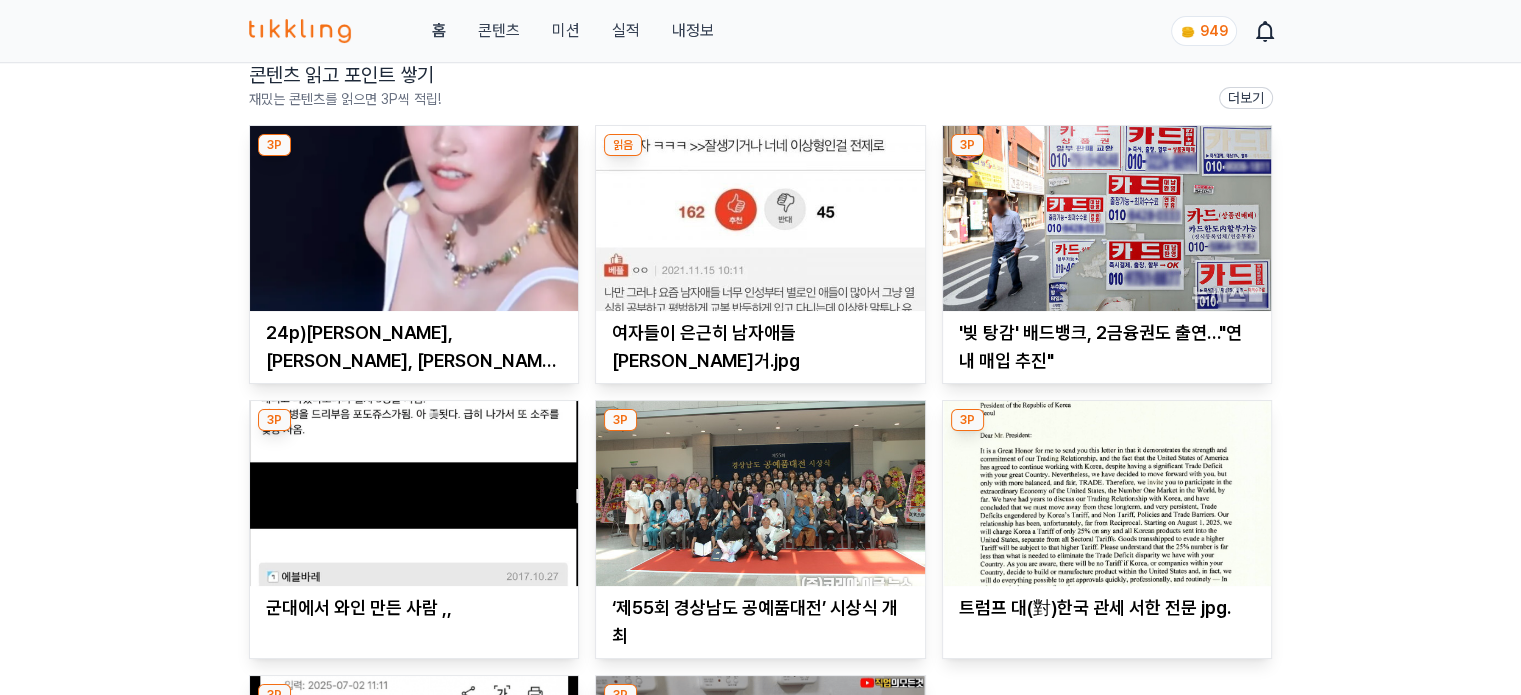 click at bounding box center [414, 218] 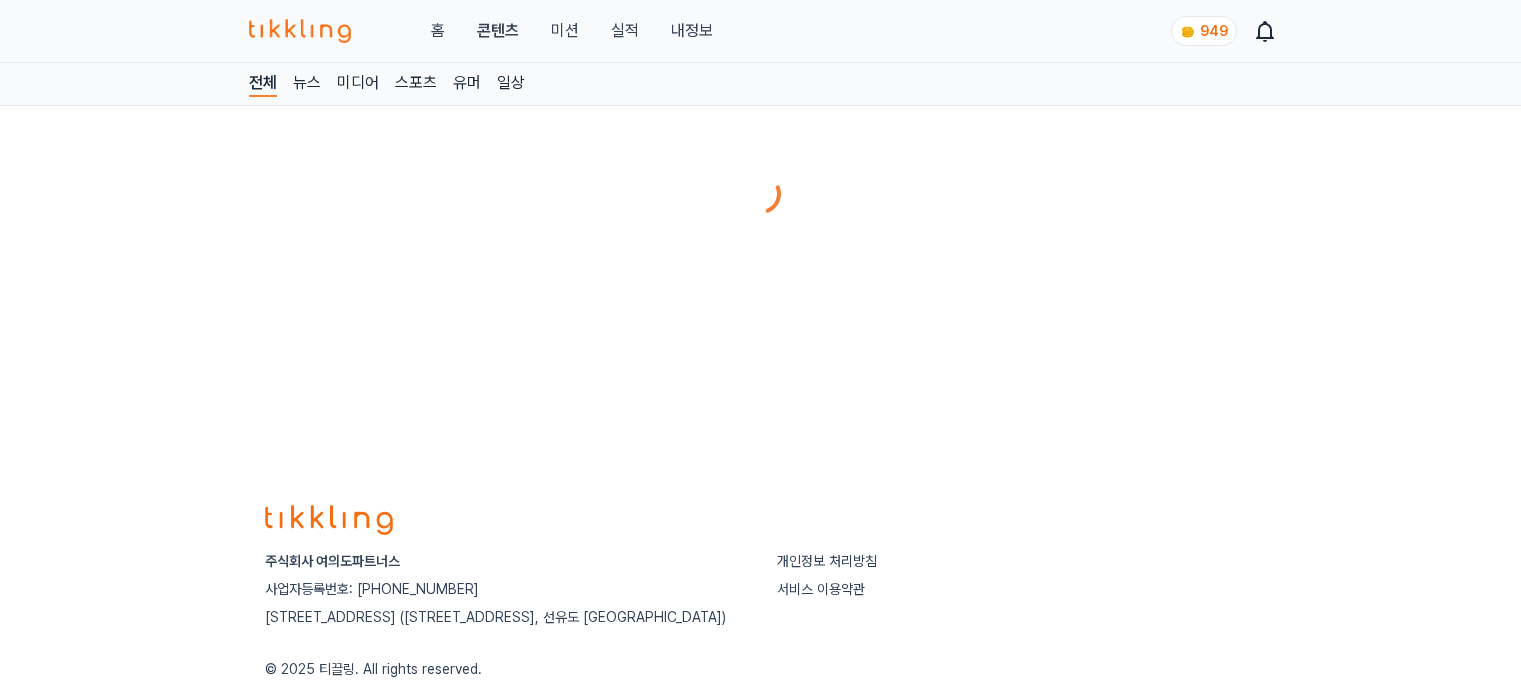 scroll, scrollTop: 0, scrollLeft: 0, axis: both 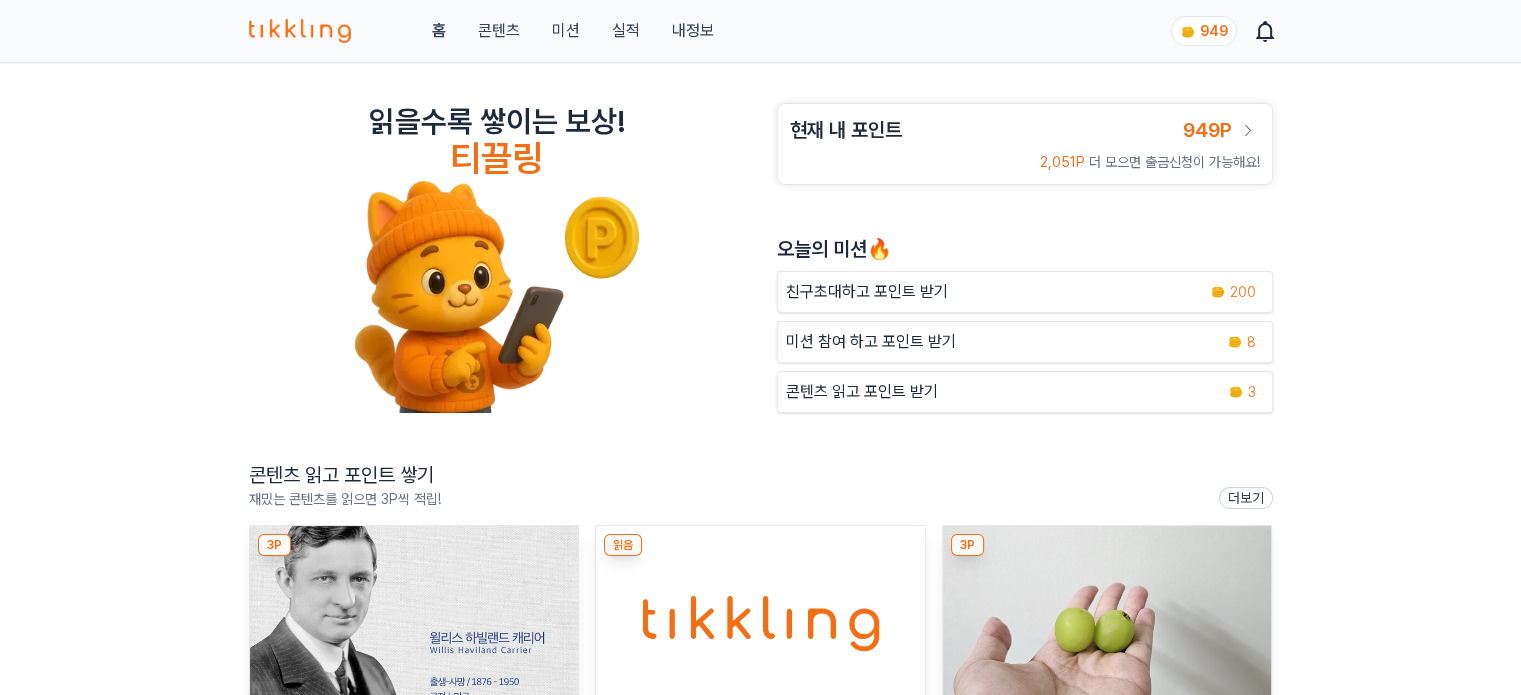click on "미션" at bounding box center (565, 31) 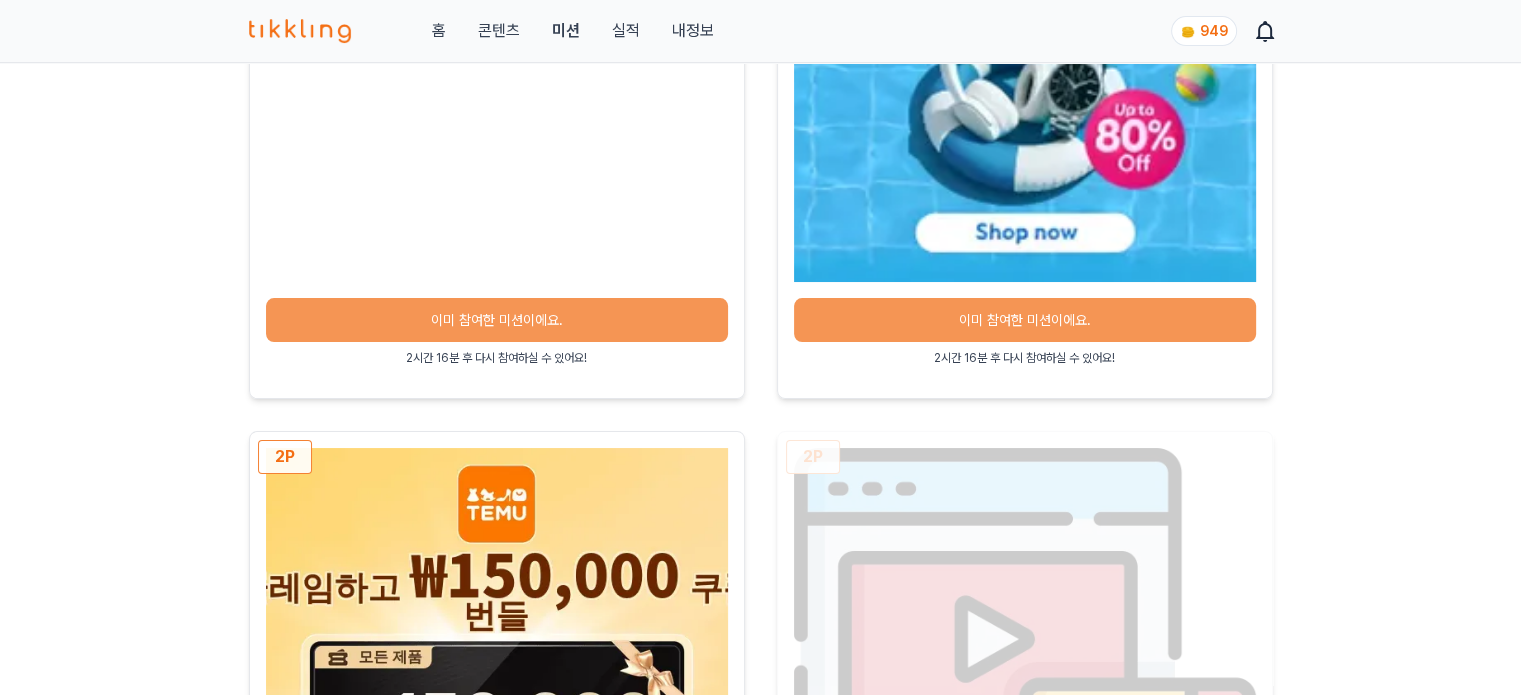 scroll, scrollTop: 800, scrollLeft: 0, axis: vertical 